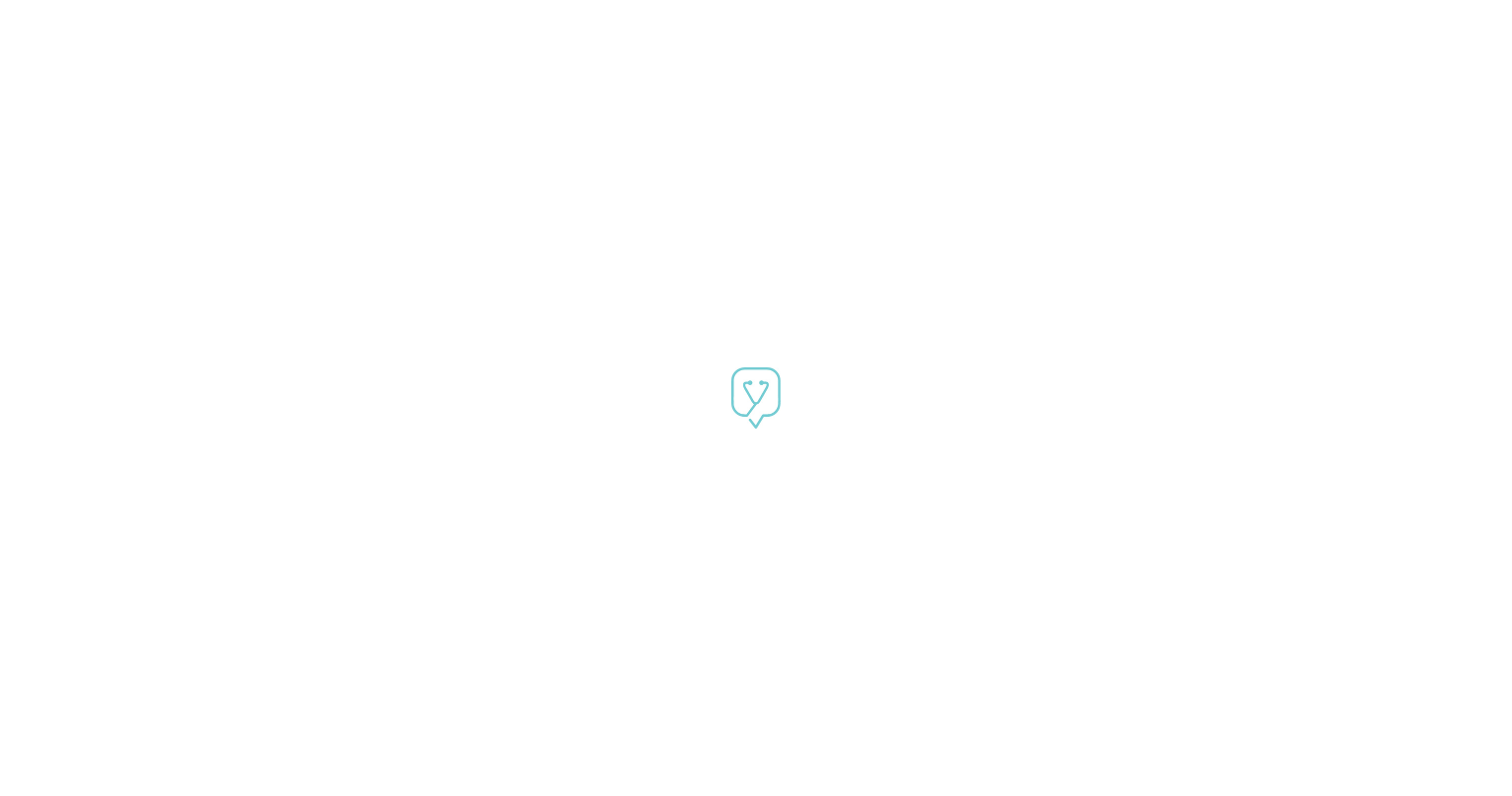 scroll, scrollTop: 0, scrollLeft: 0, axis: both 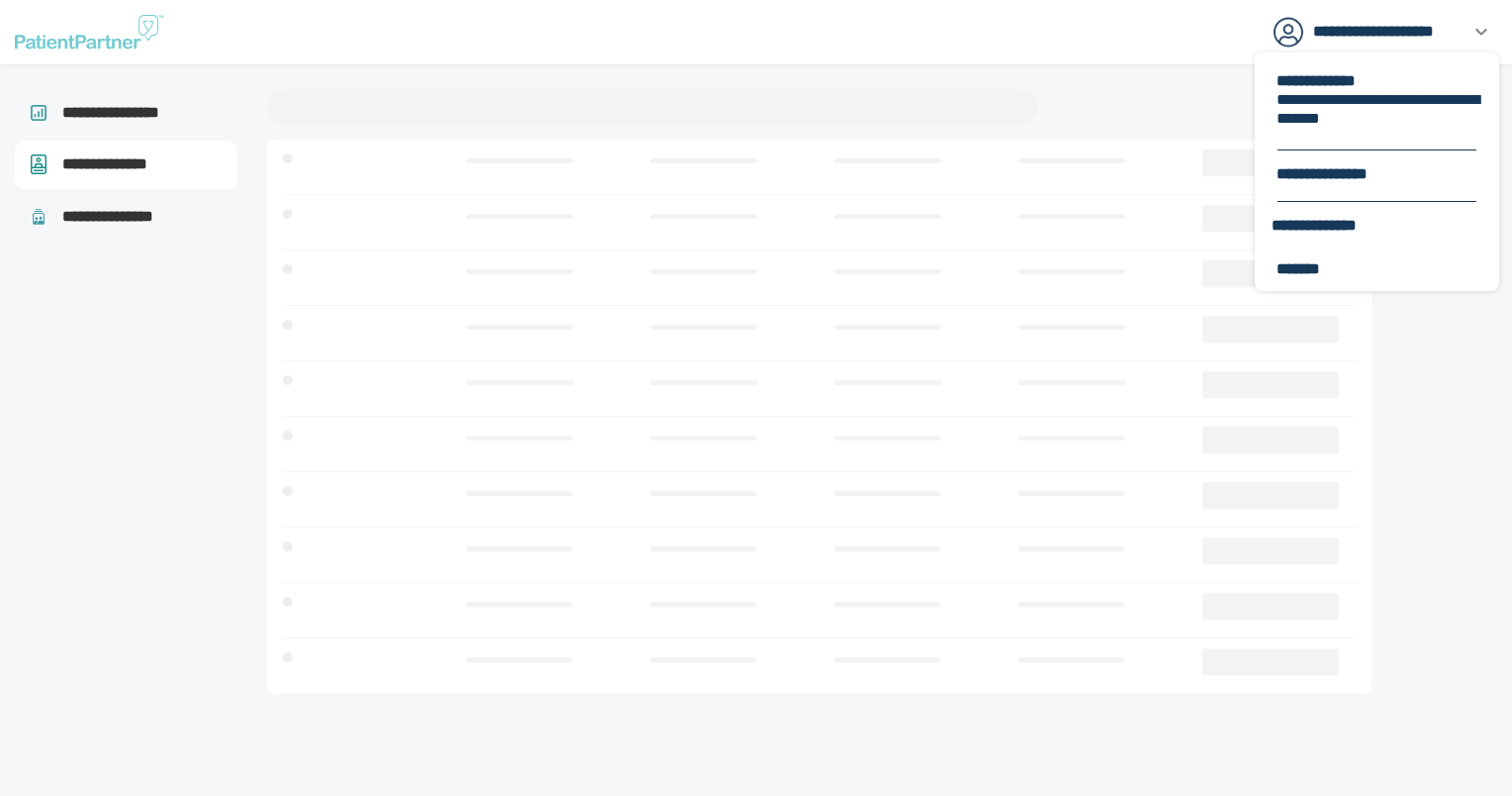 click on "**********" at bounding box center (1376, 171) 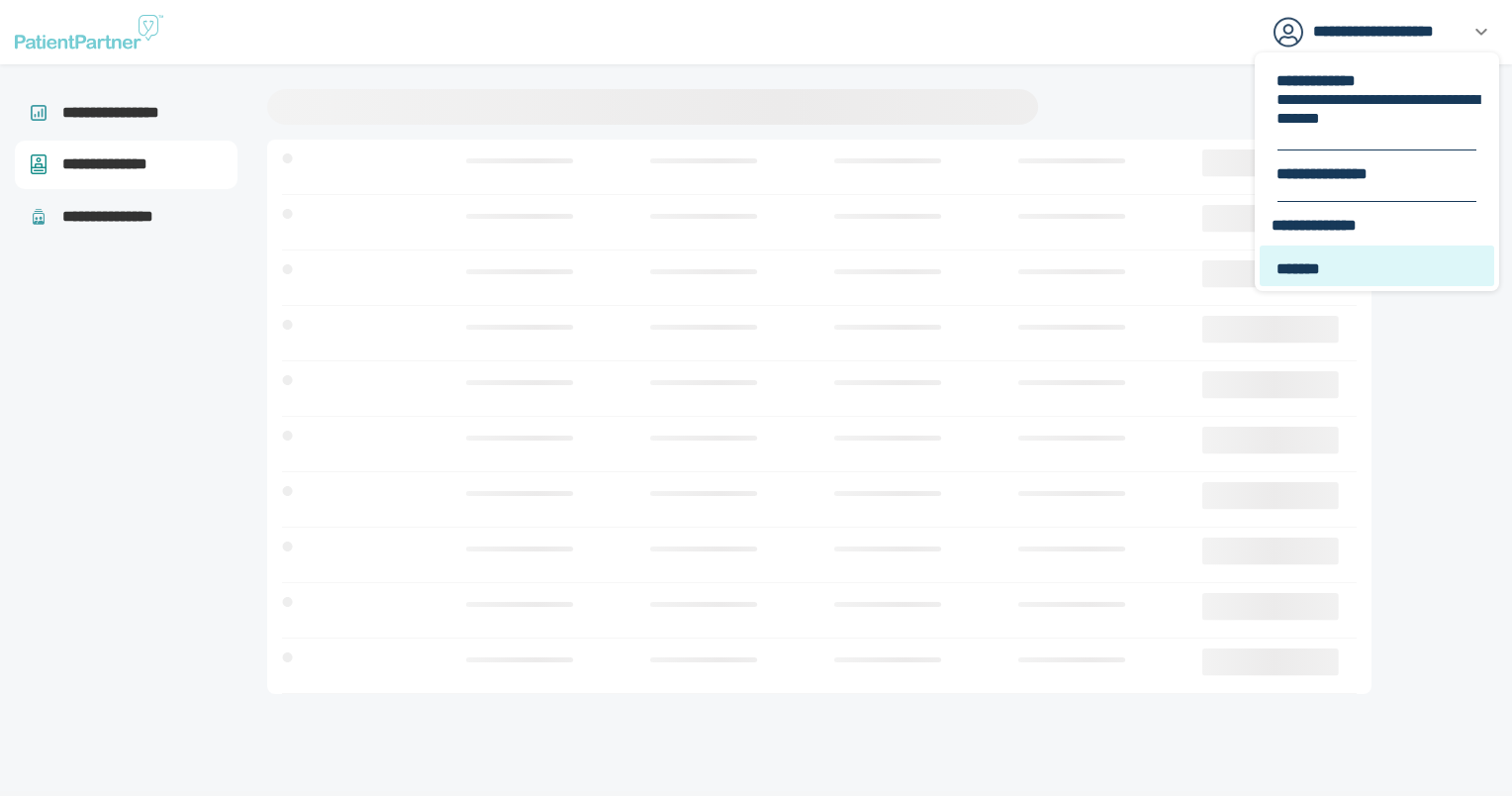 click on "*******" at bounding box center (1378, 268) 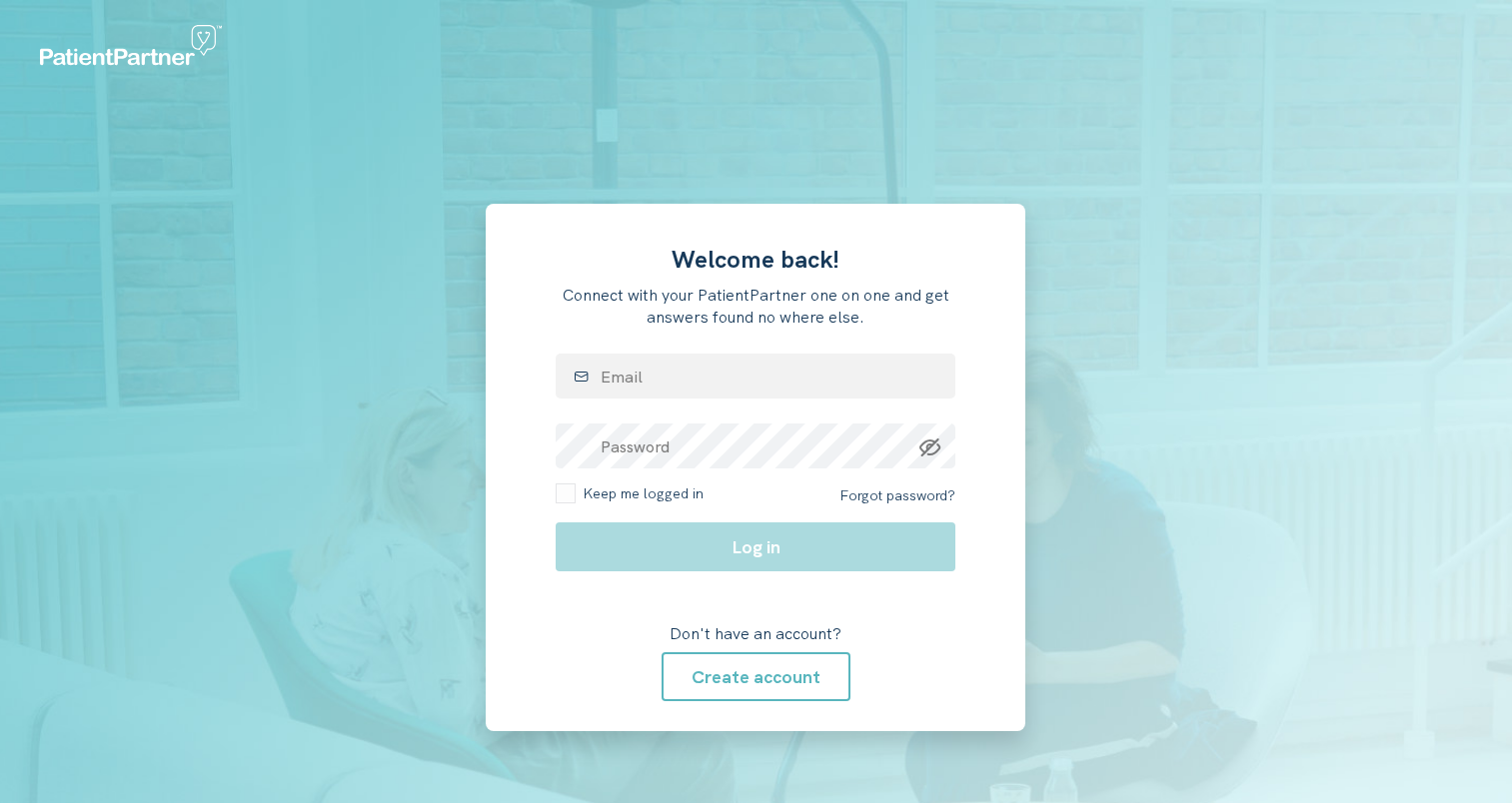 scroll, scrollTop: 0, scrollLeft: 0, axis: both 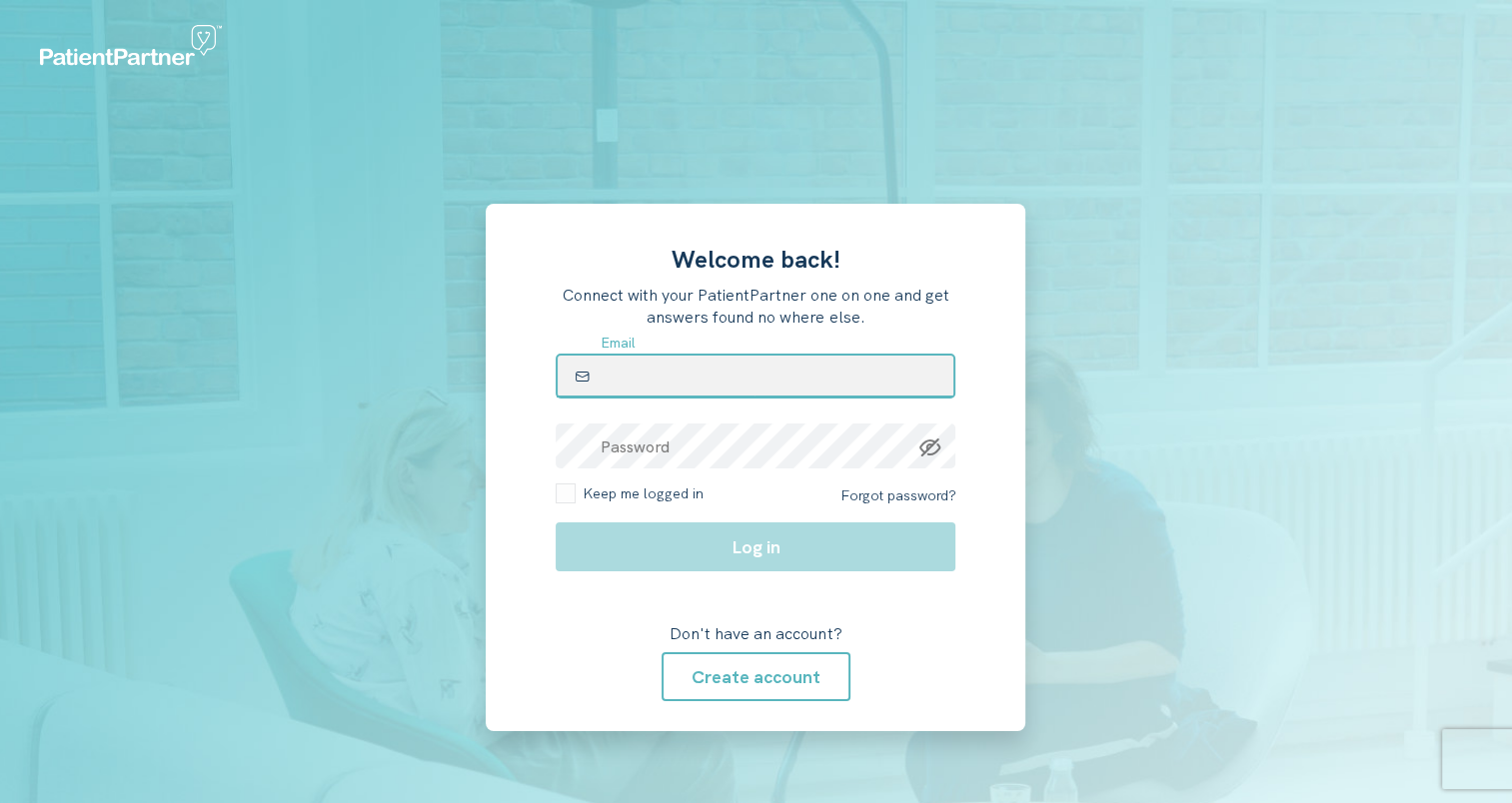 click at bounding box center (756, 376) 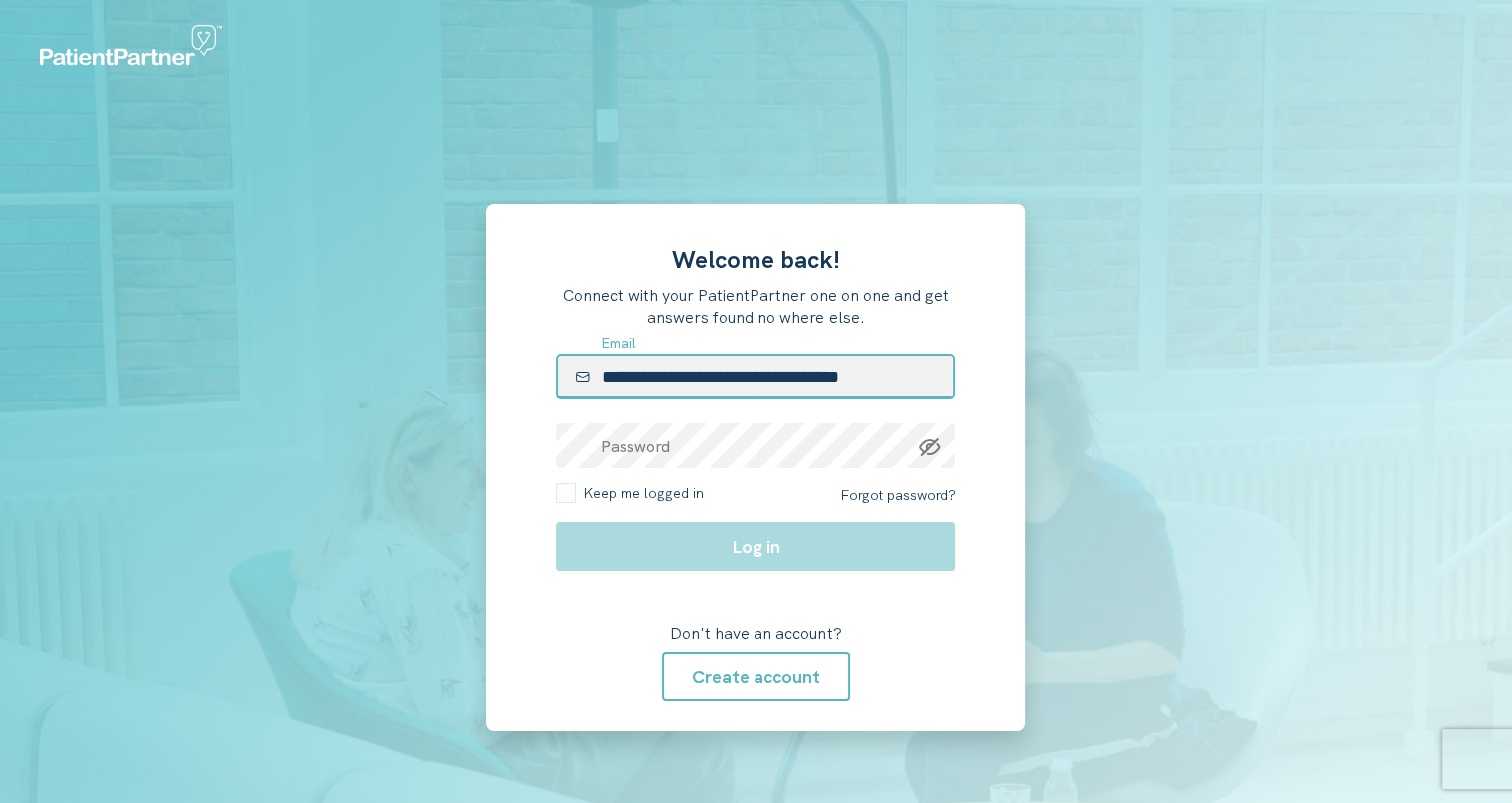type on "**********" 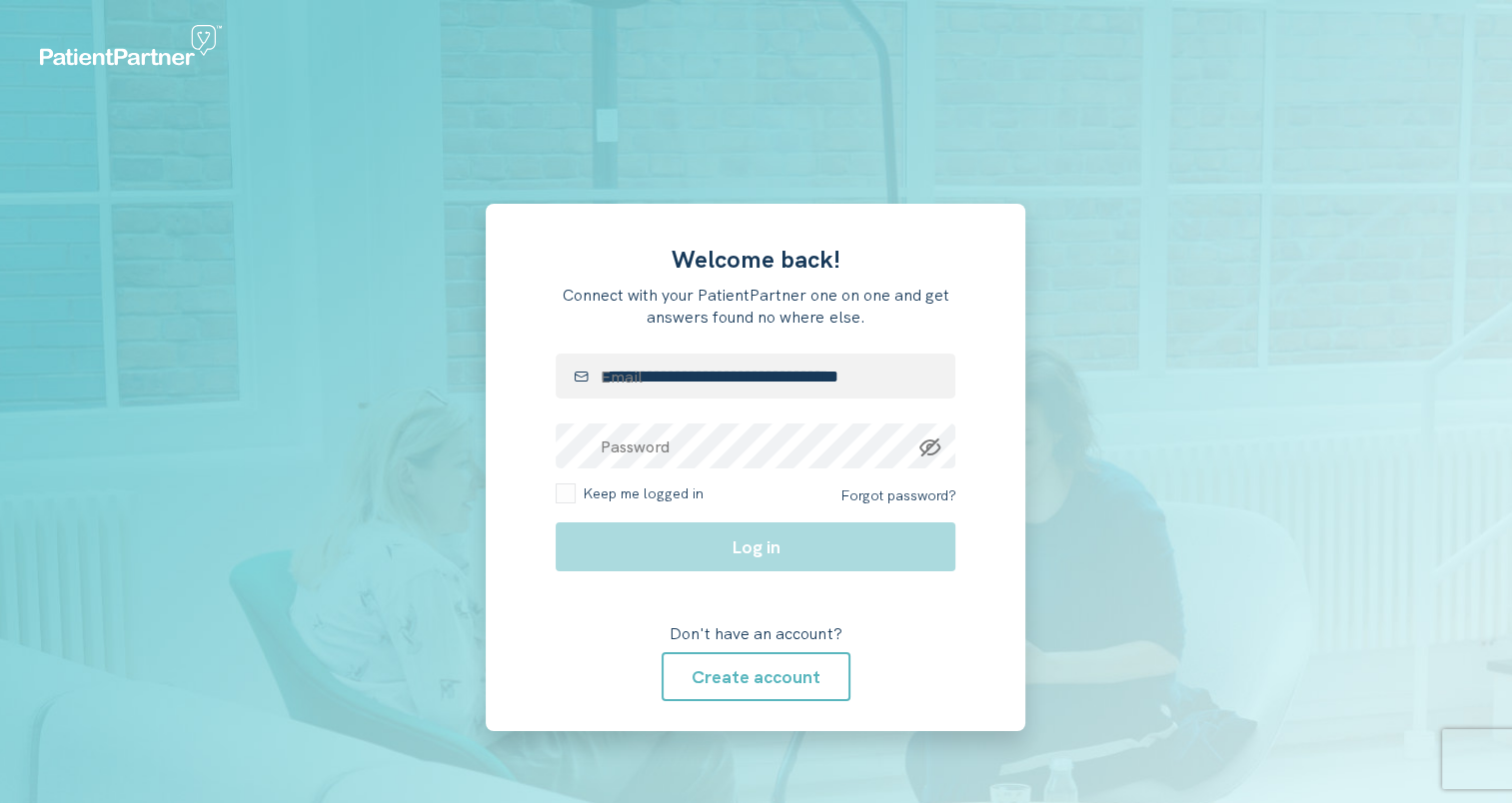 drag, startPoint x: 381, startPoint y: 374, endPoint x: 532, endPoint y: 399, distance: 153.05555 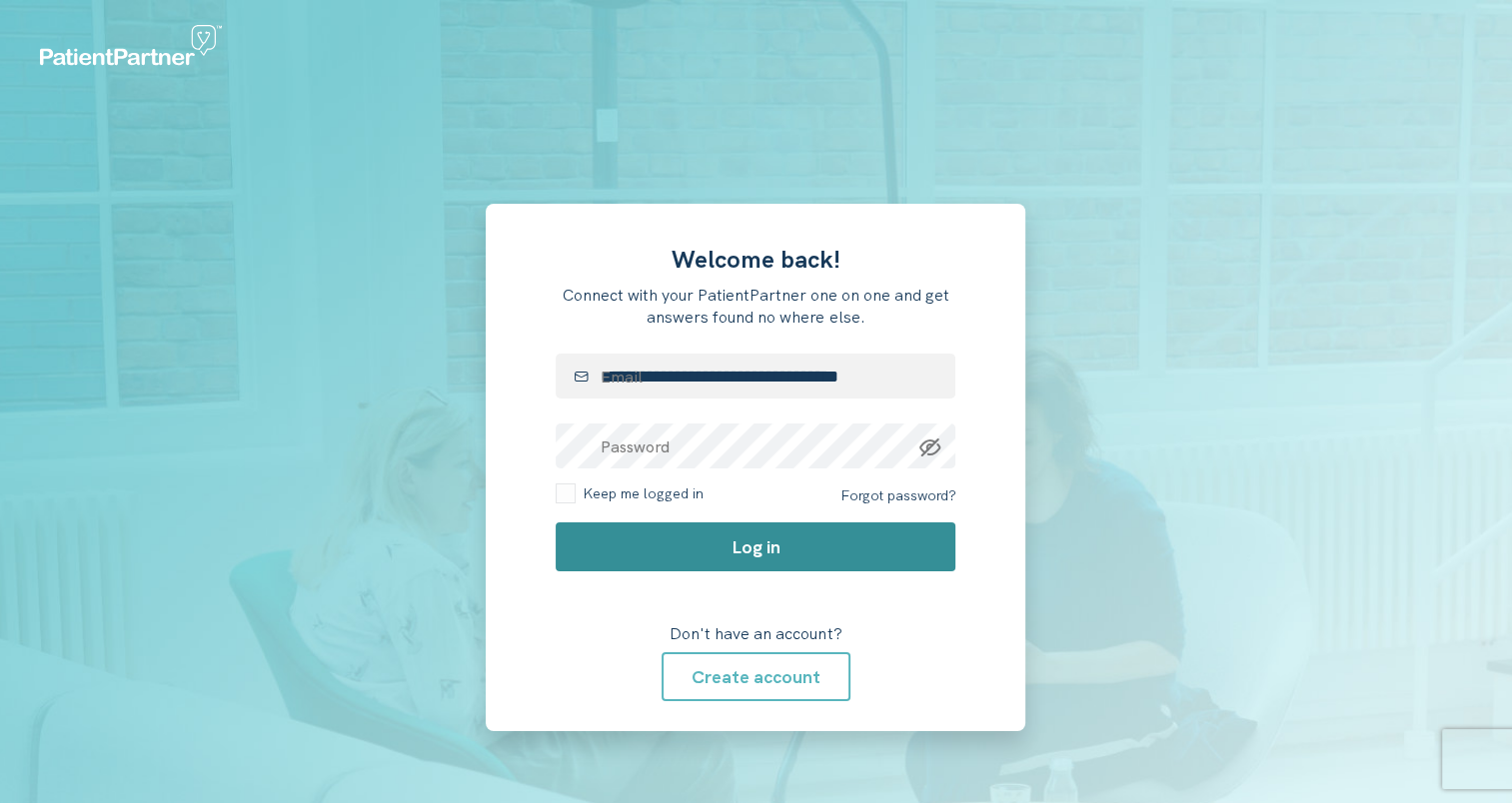 click on "Log in" 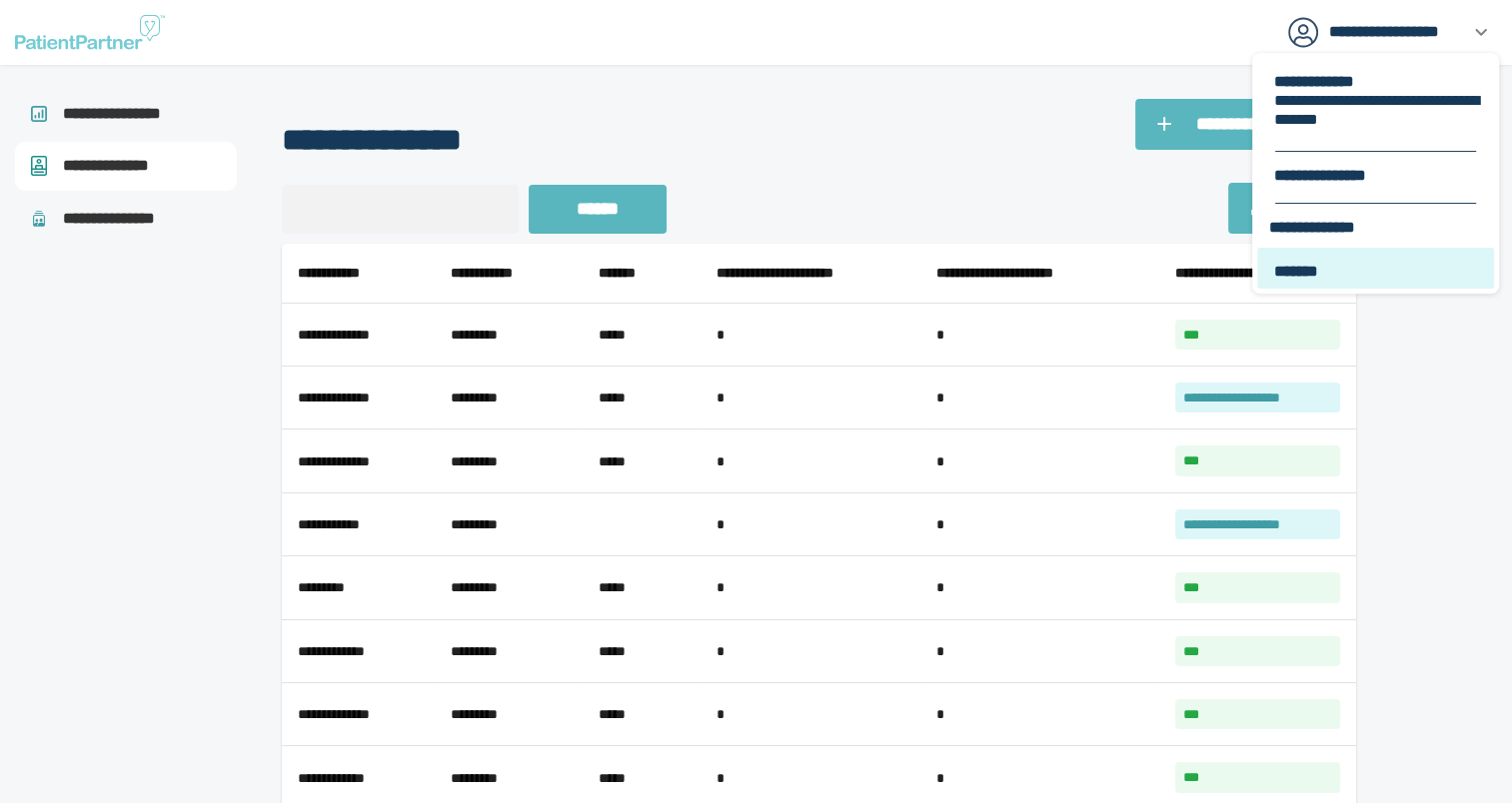 click on "*******" at bounding box center (1377, 271) 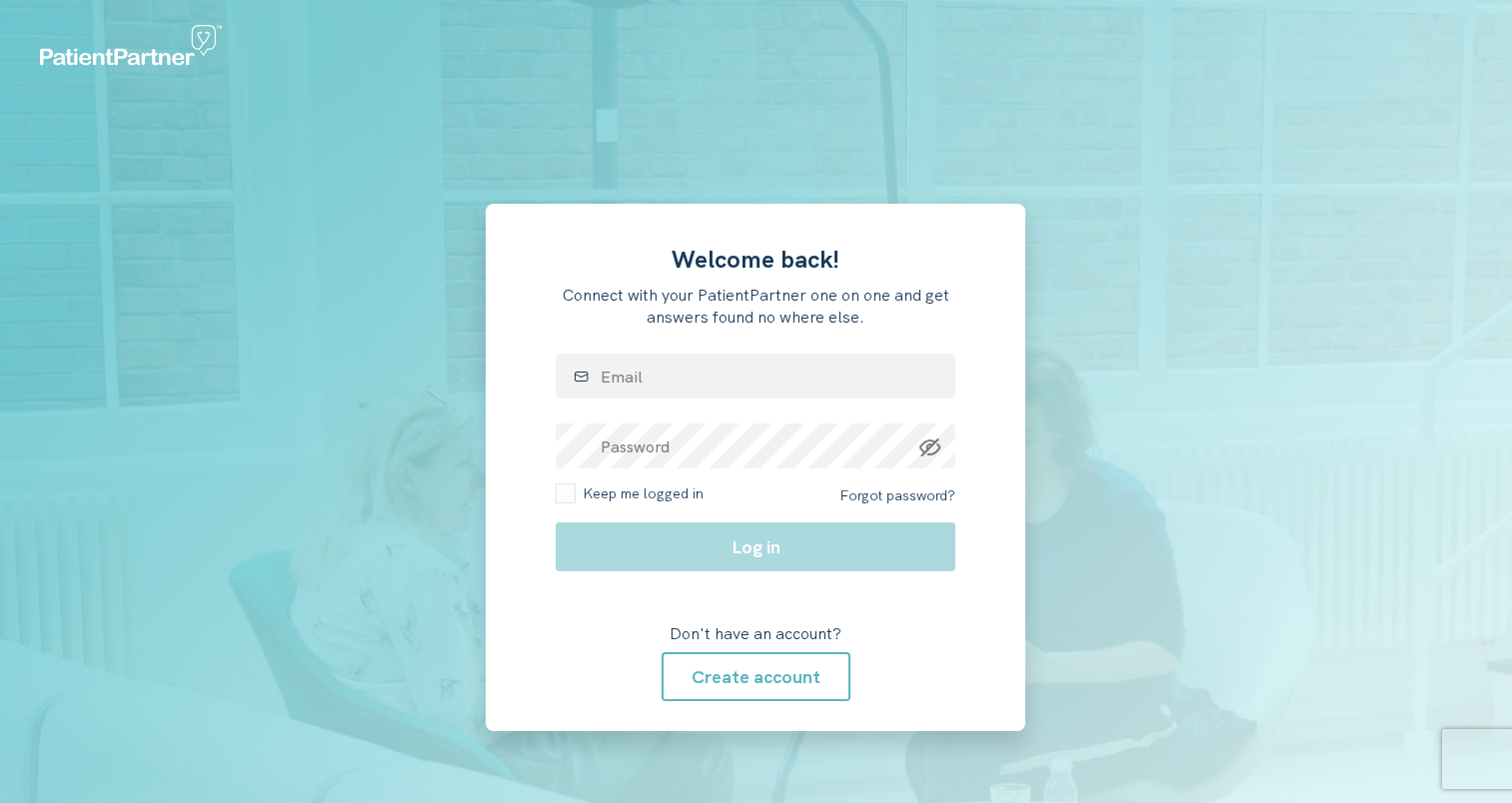 scroll, scrollTop: 0, scrollLeft: 0, axis: both 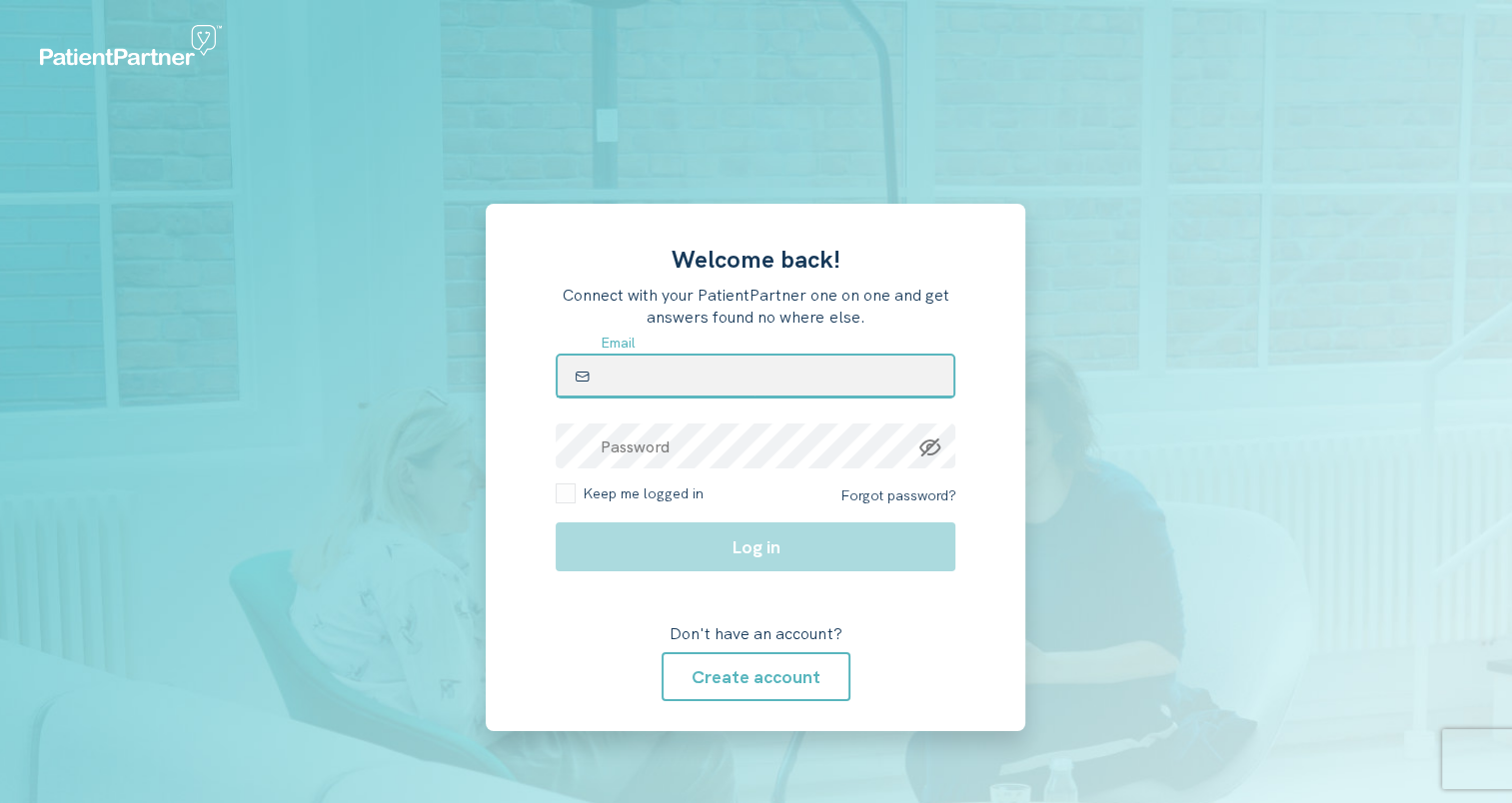 click at bounding box center [756, 376] 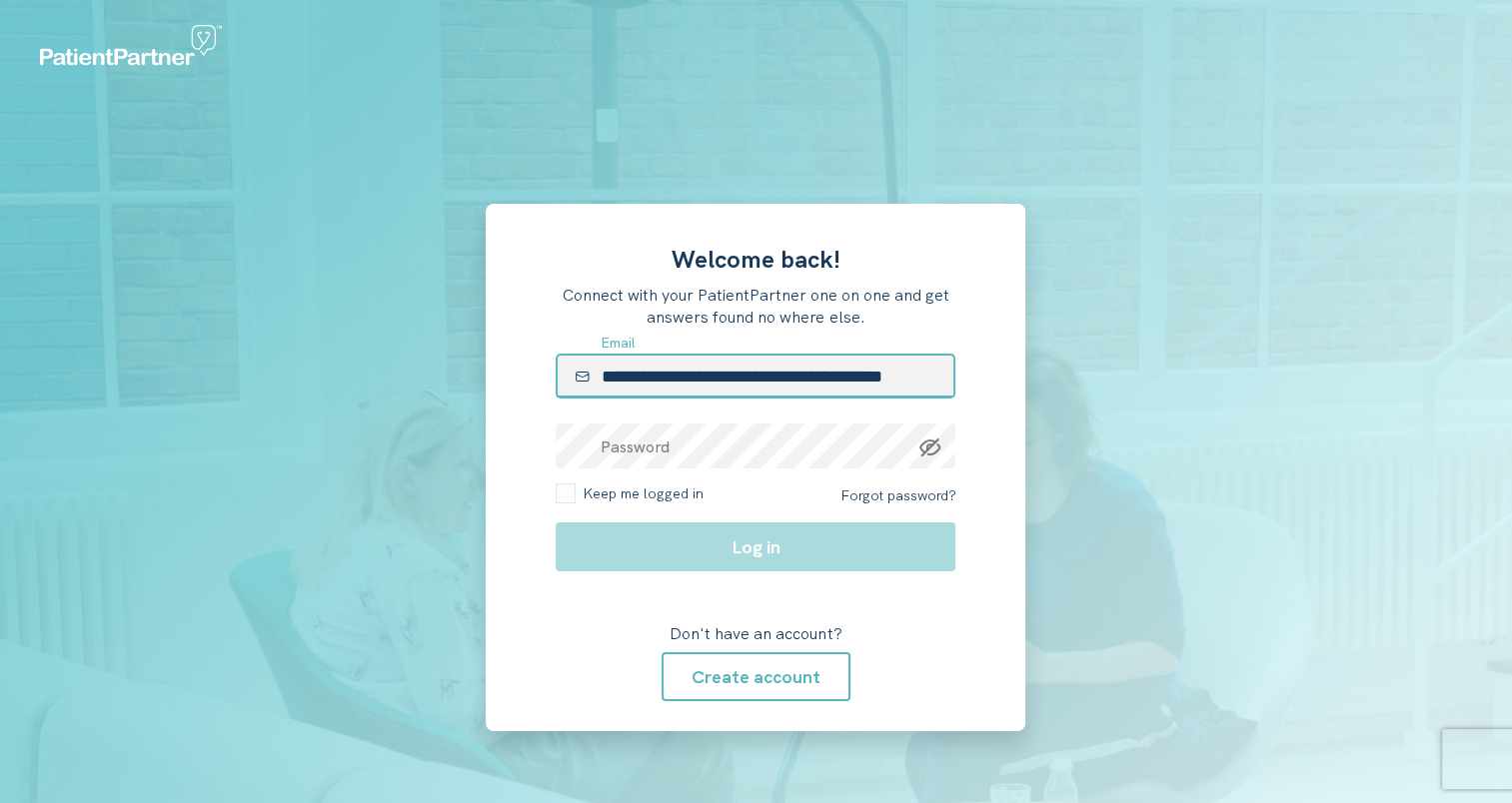 type on "**********" 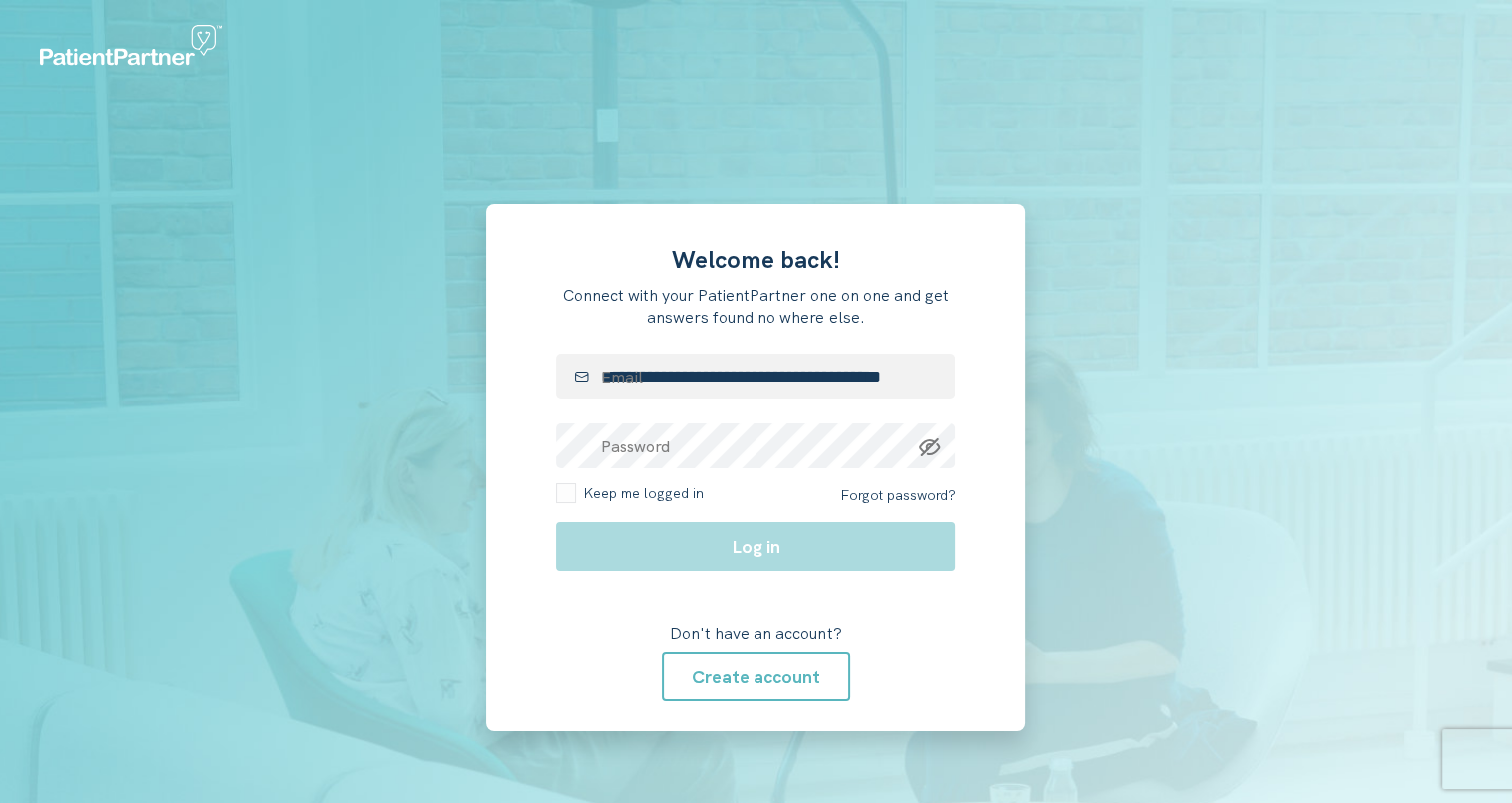 click on "**********" at bounding box center (756, 467) 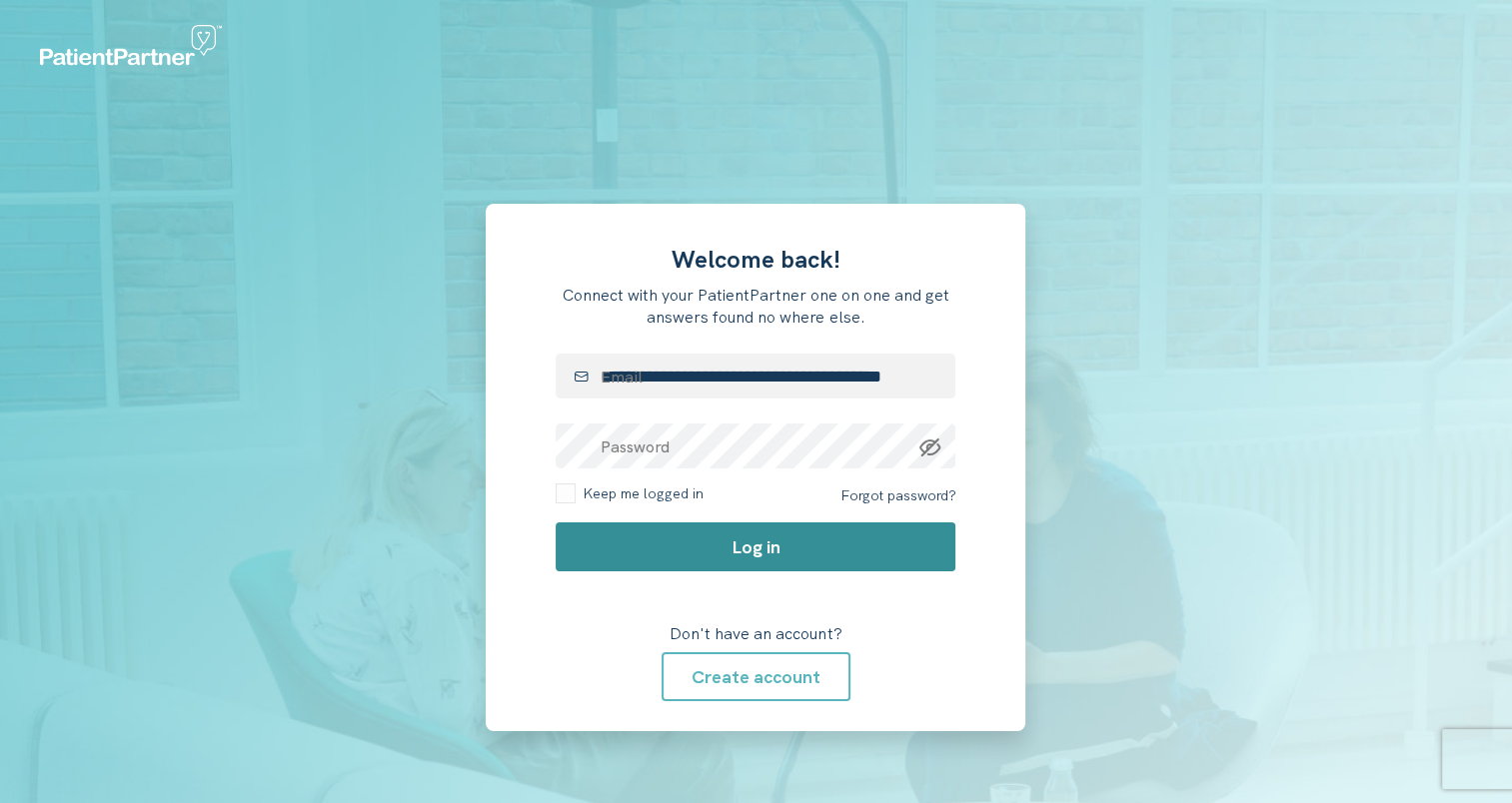 click on "Log in" 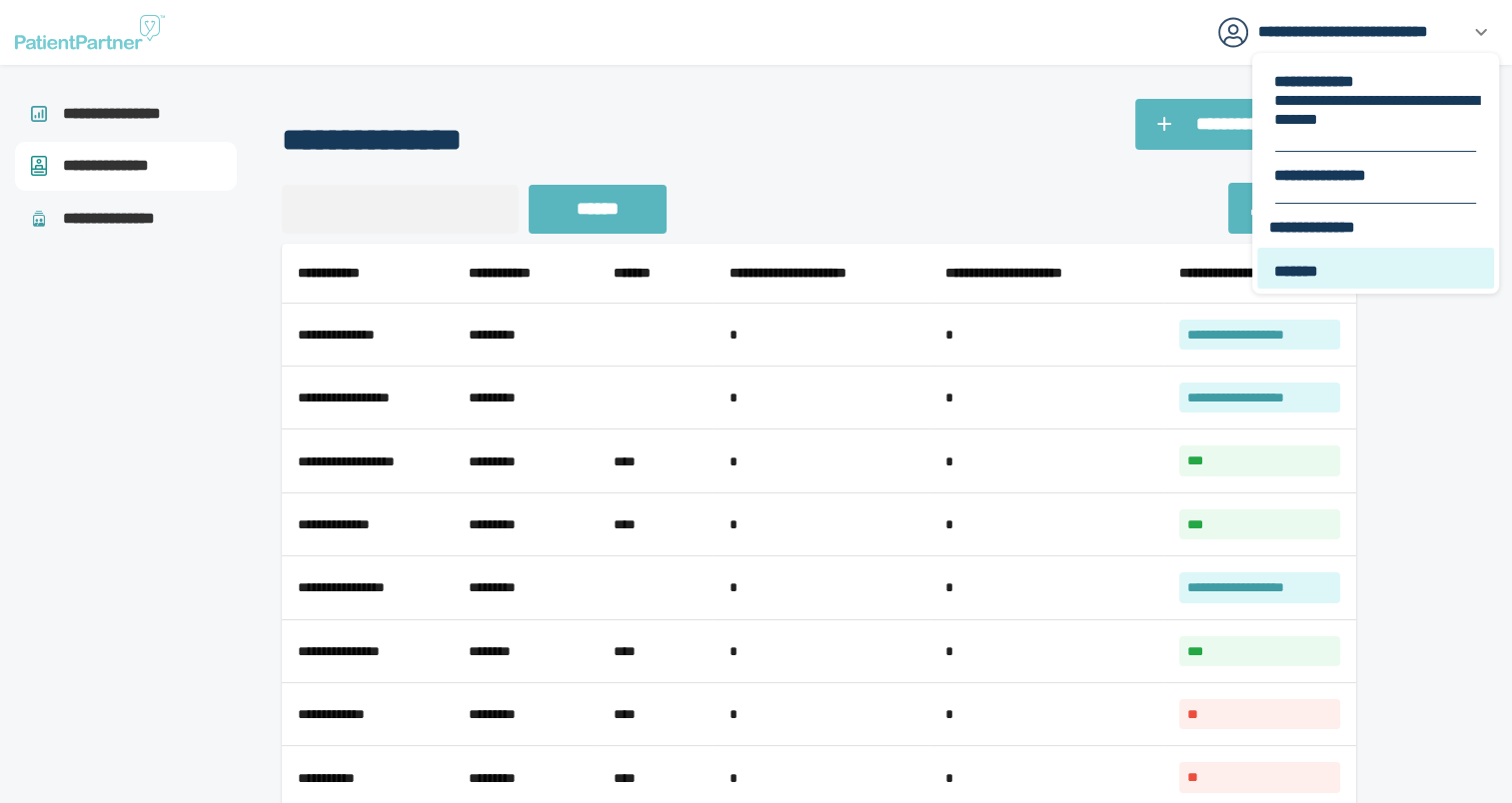 click on "*******" at bounding box center (1377, 271) 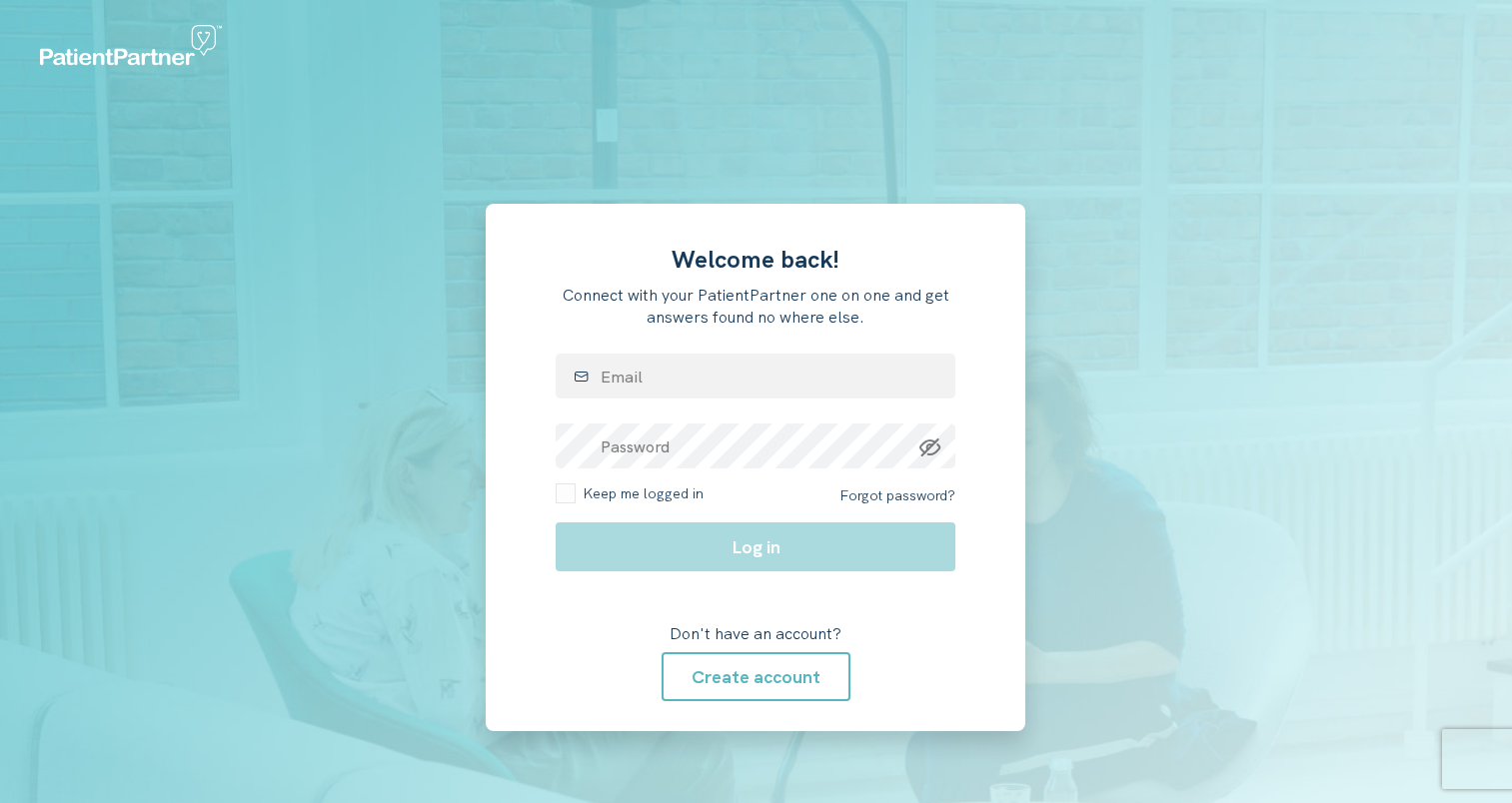 scroll, scrollTop: 0, scrollLeft: 0, axis: both 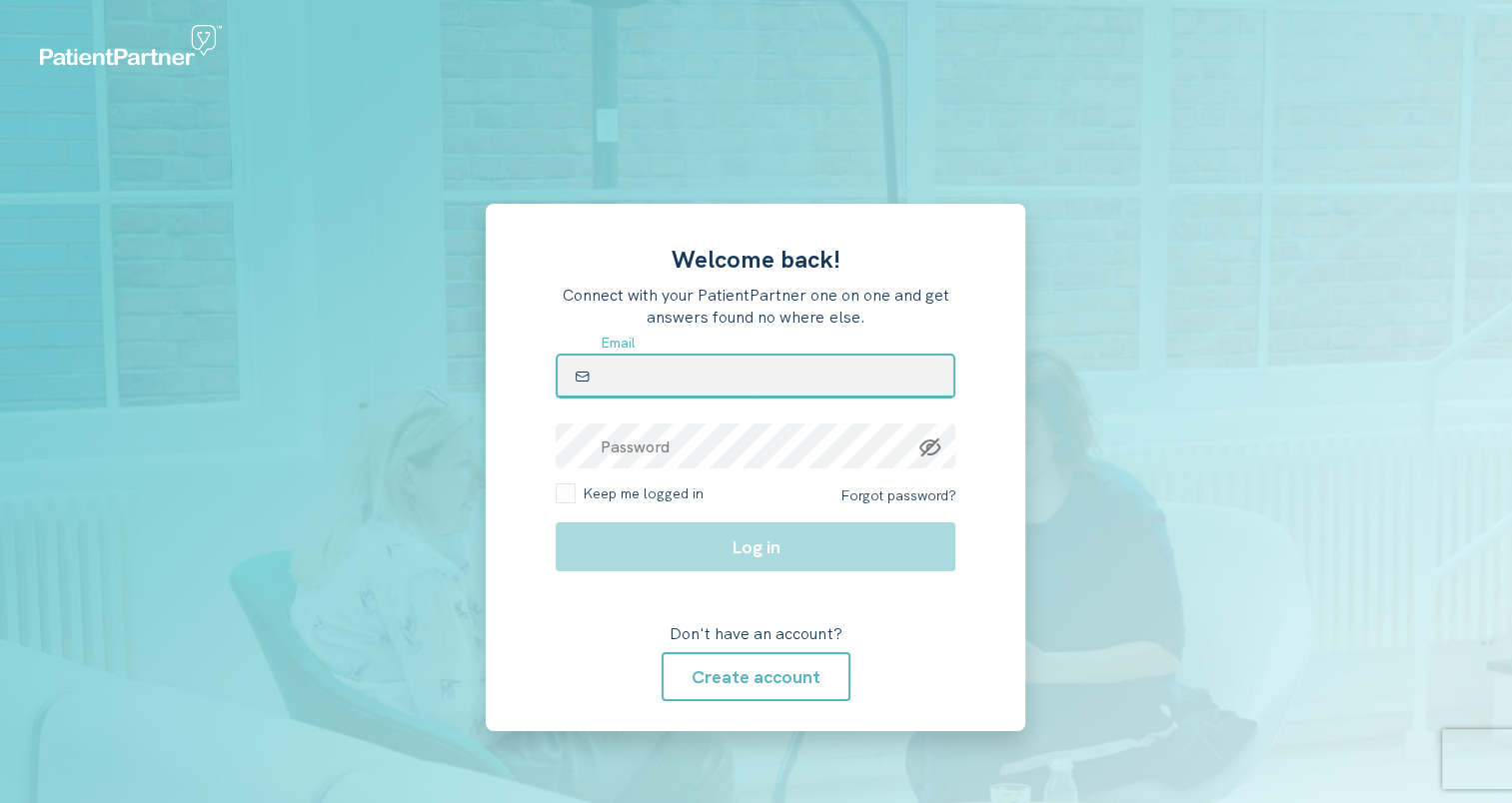 click at bounding box center (756, 376) 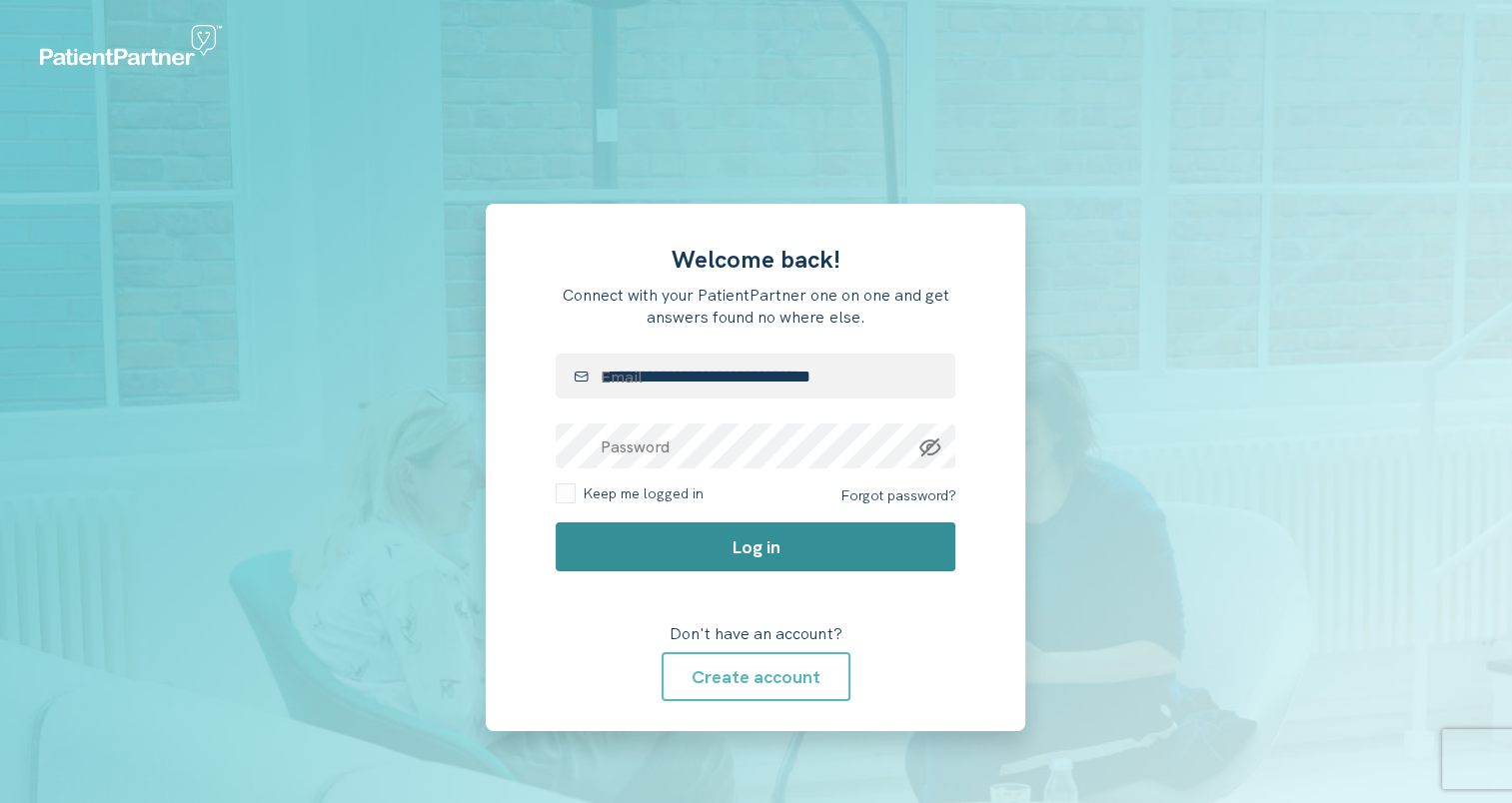 click on "Log in" 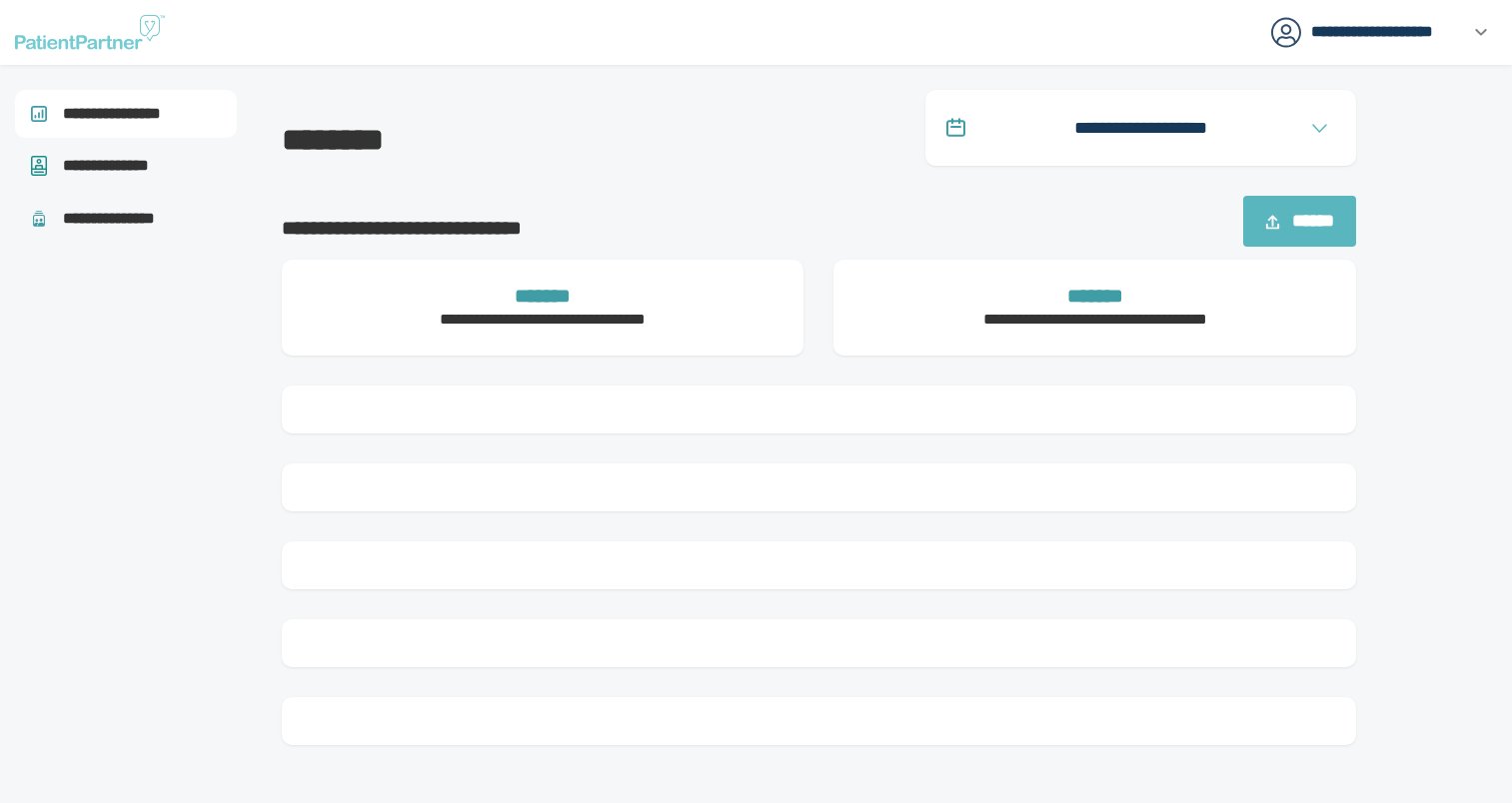 scroll, scrollTop: 0, scrollLeft: 0, axis: both 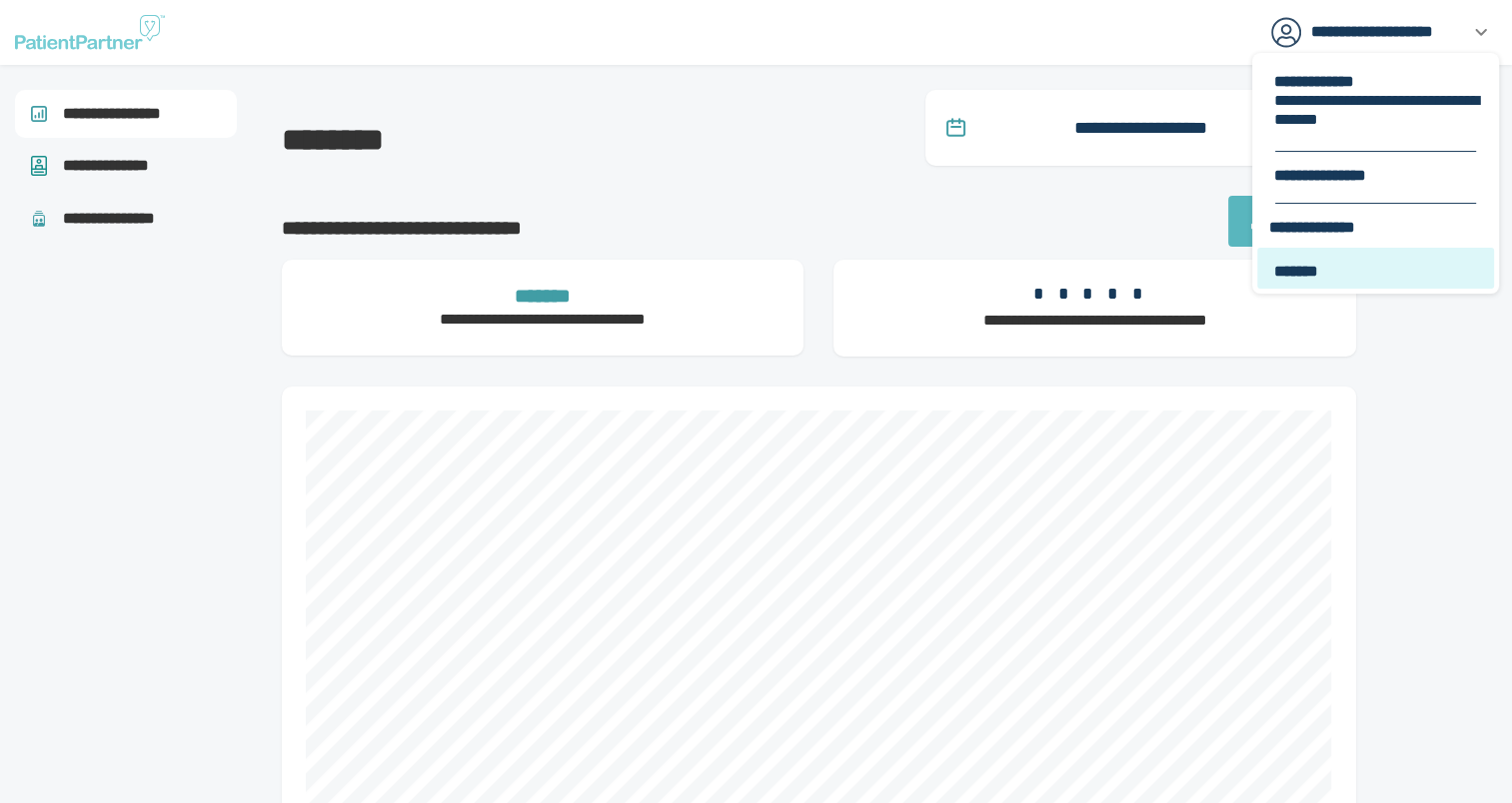 click on "*******" at bounding box center (1377, 271) 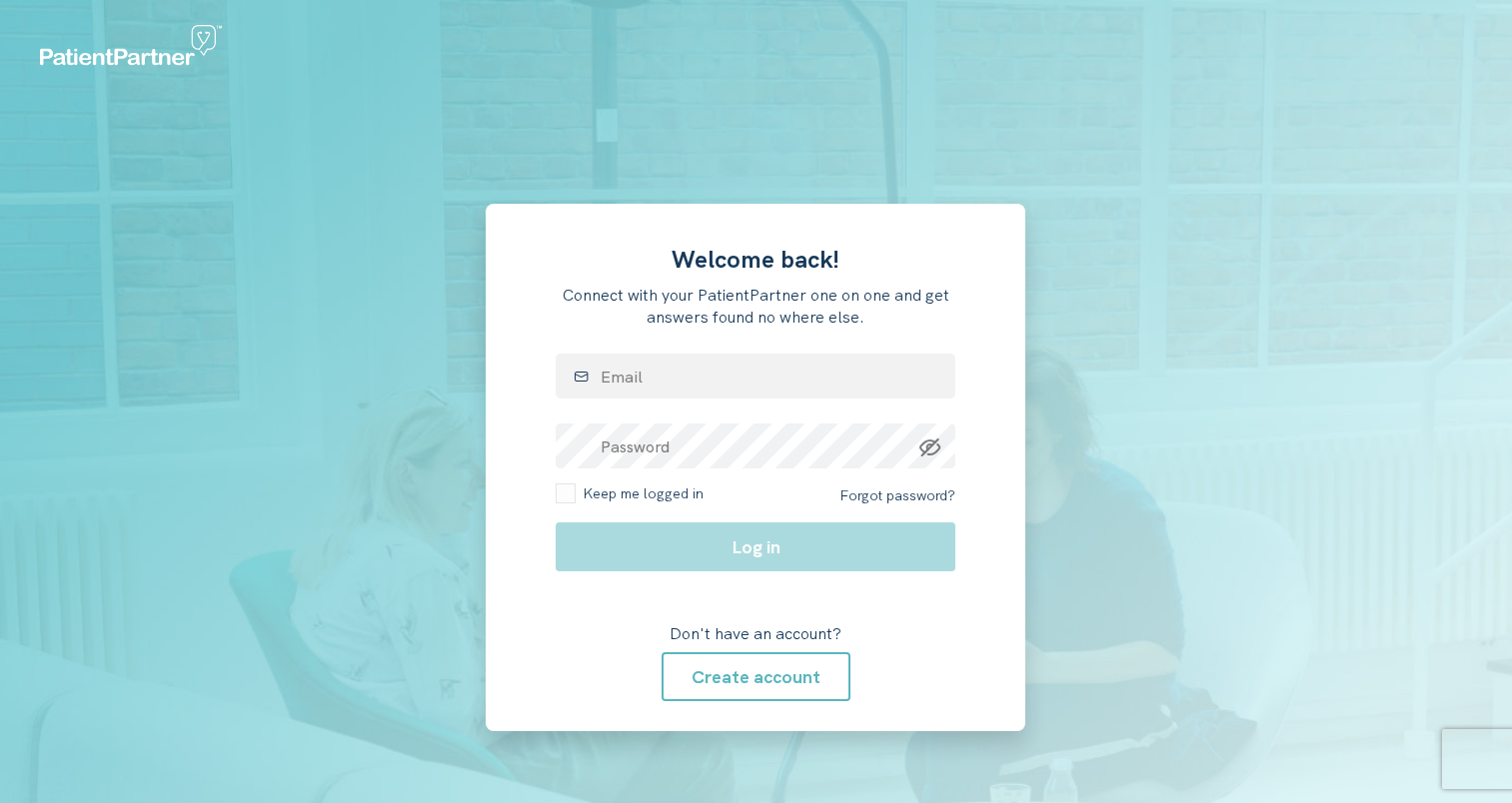 scroll, scrollTop: 0, scrollLeft: 0, axis: both 